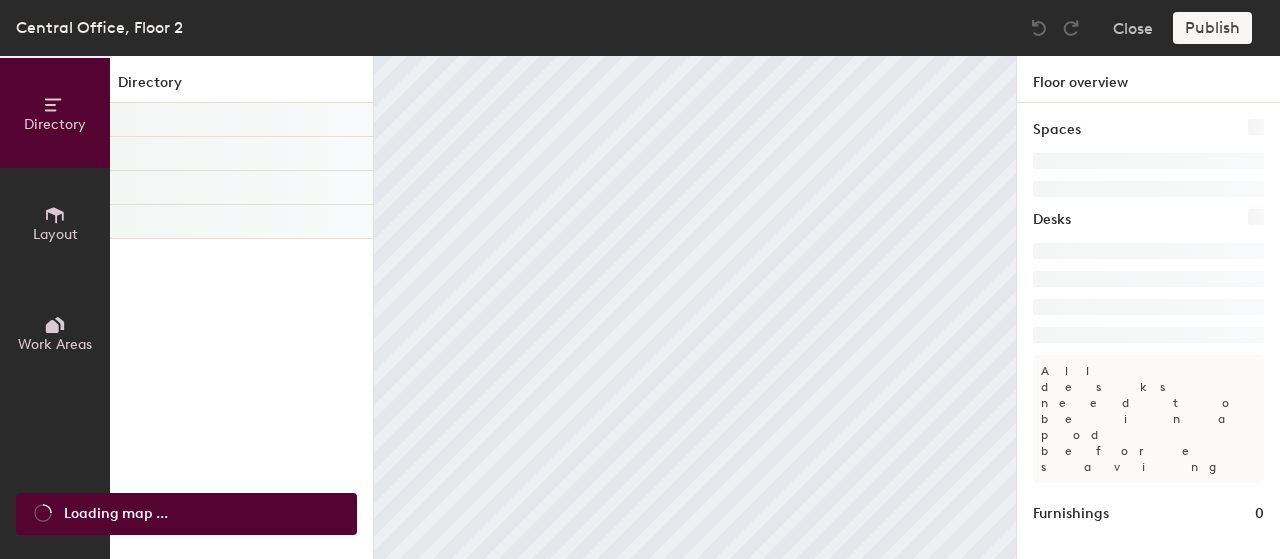 scroll, scrollTop: 0, scrollLeft: 0, axis: both 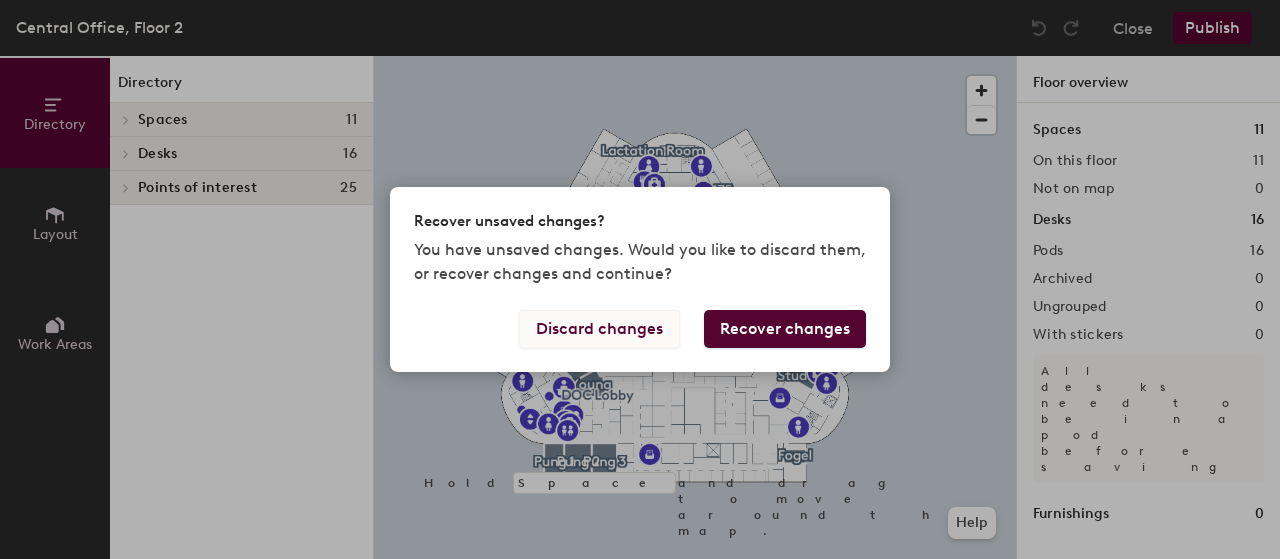 click on "Discard changes" at bounding box center (599, 329) 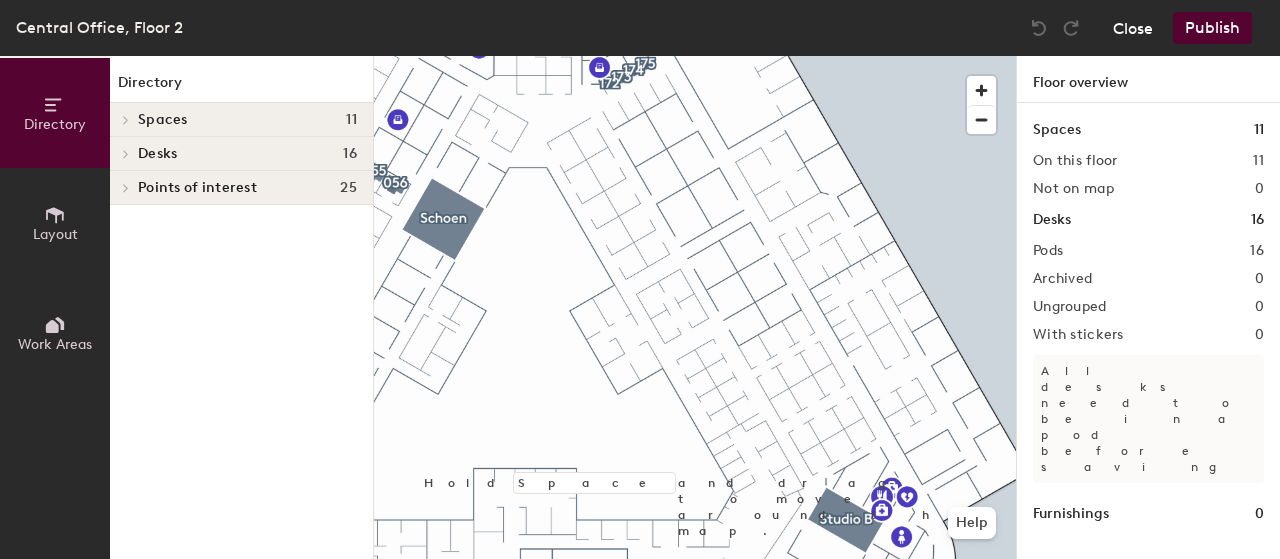 click on "Close" 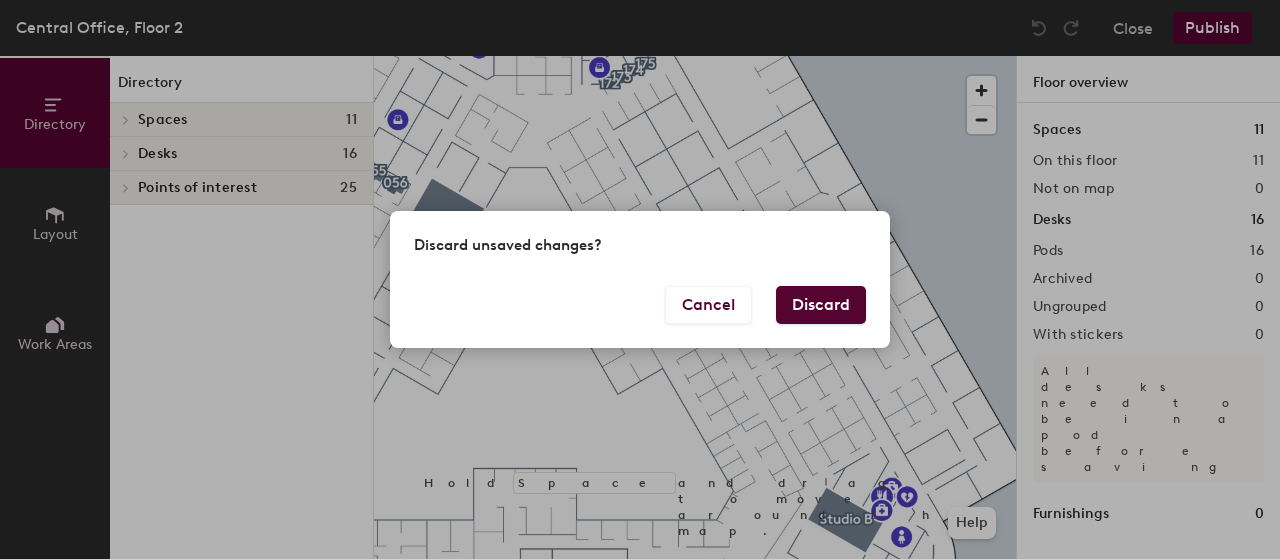 click on "Discard" at bounding box center [821, 305] 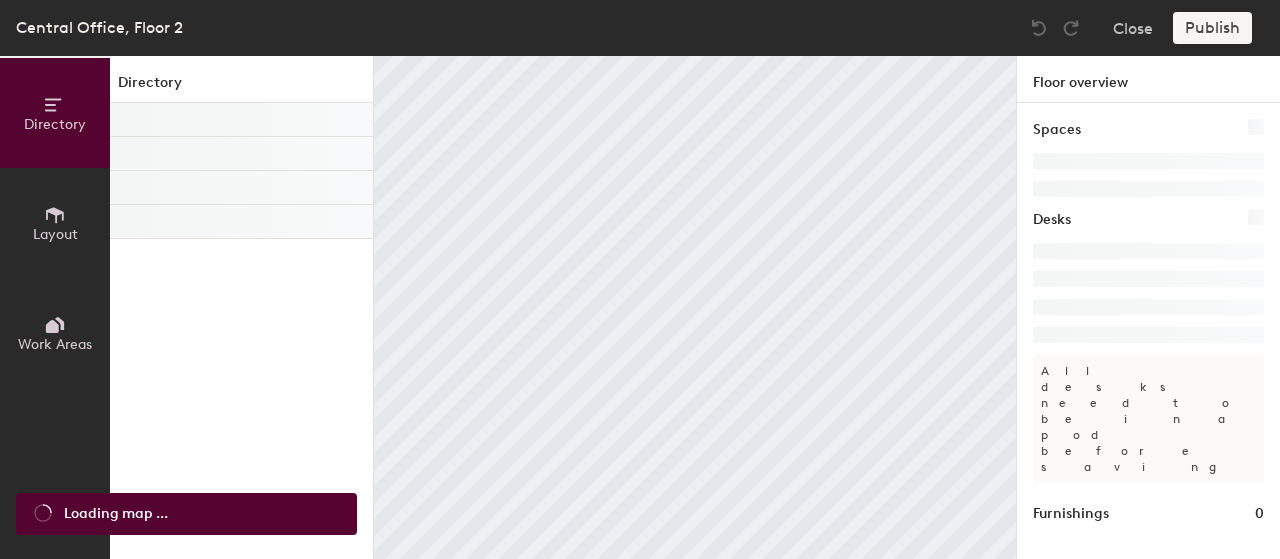 scroll, scrollTop: 0, scrollLeft: 0, axis: both 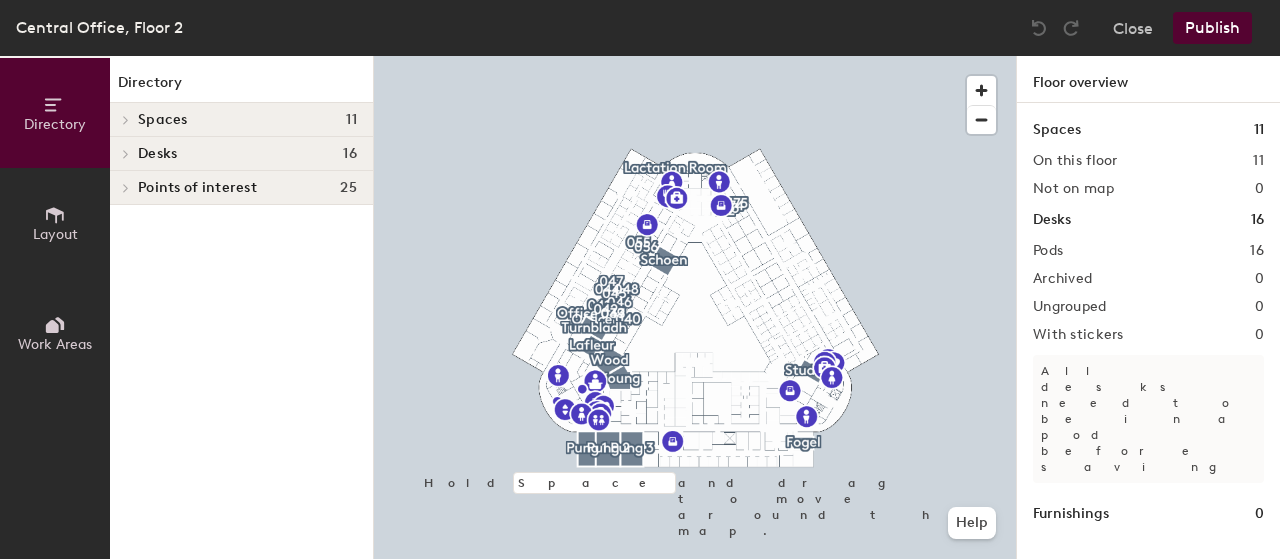 click 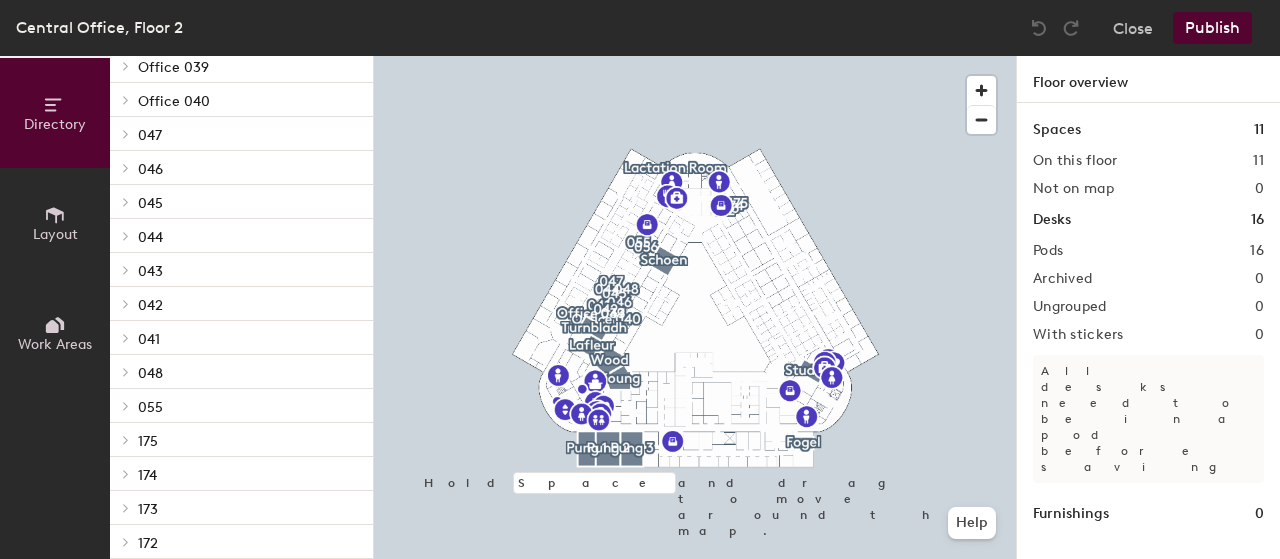 scroll, scrollTop: 205, scrollLeft: 0, axis: vertical 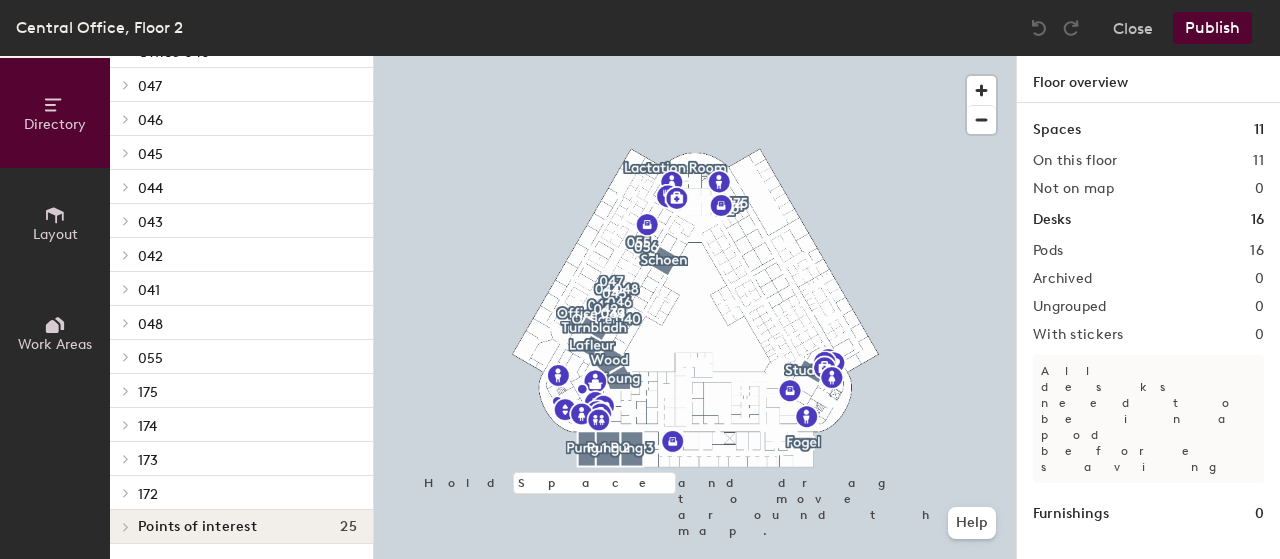 click 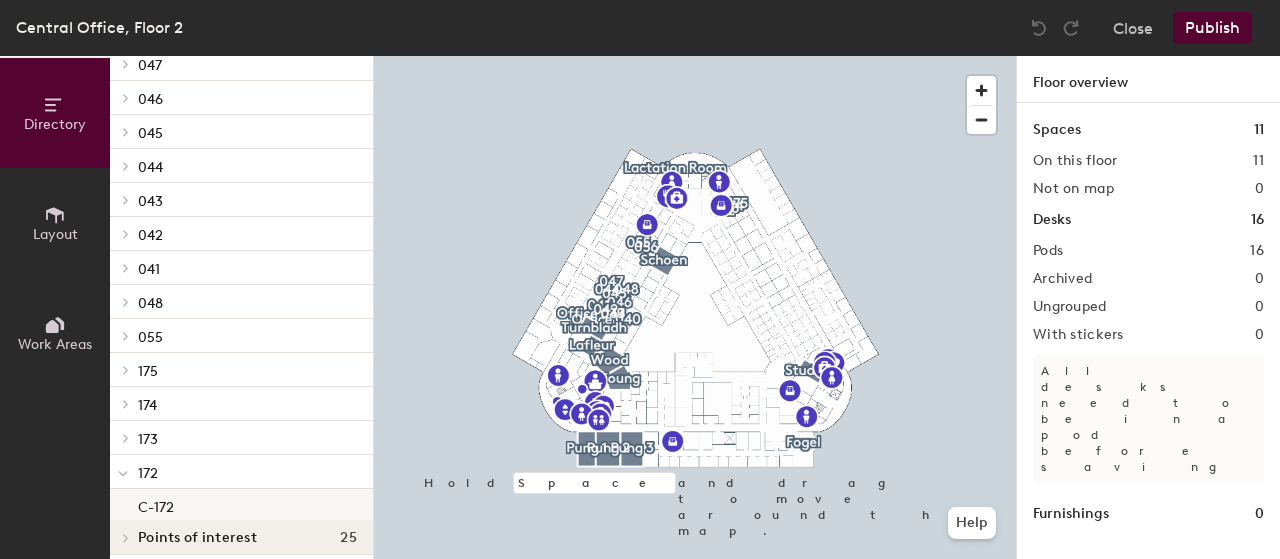 scroll, scrollTop: 237, scrollLeft: 0, axis: vertical 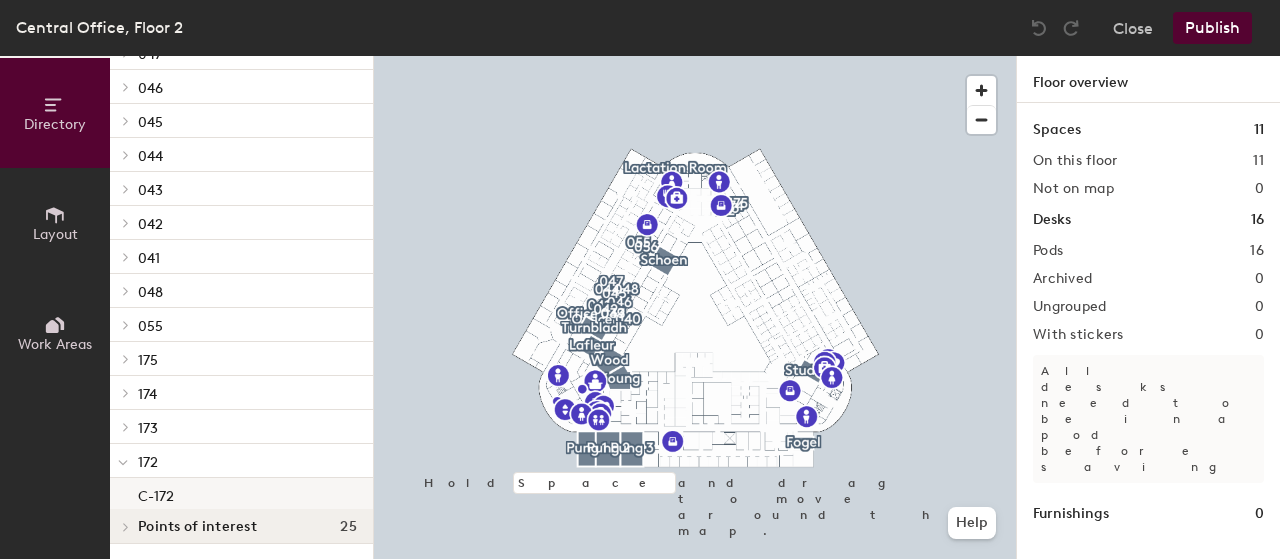 click on "C-172" 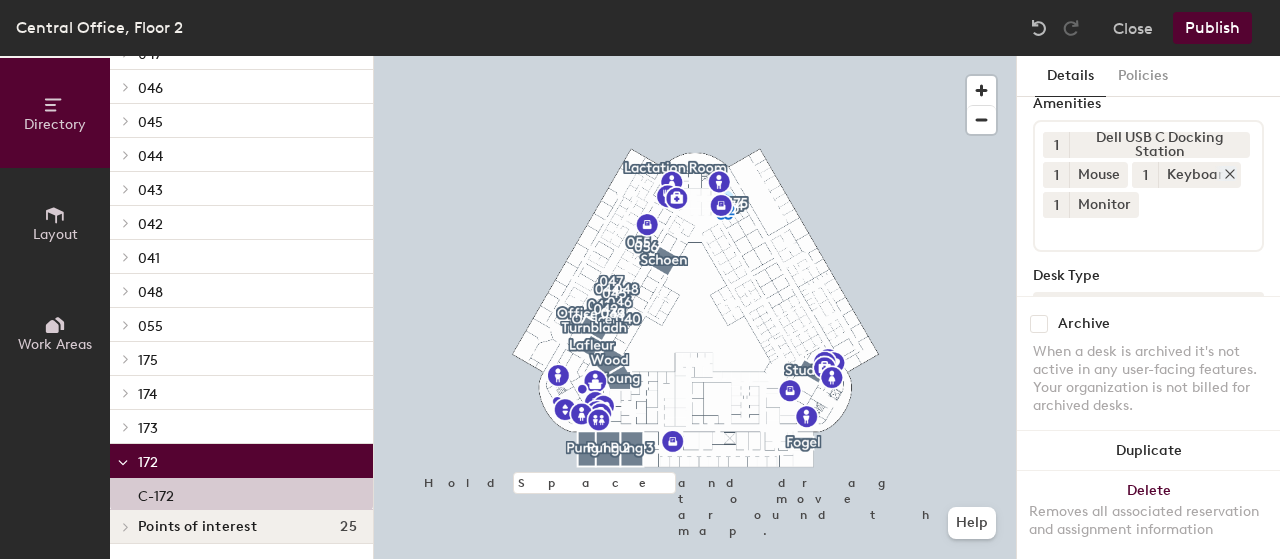 scroll, scrollTop: 100, scrollLeft: 0, axis: vertical 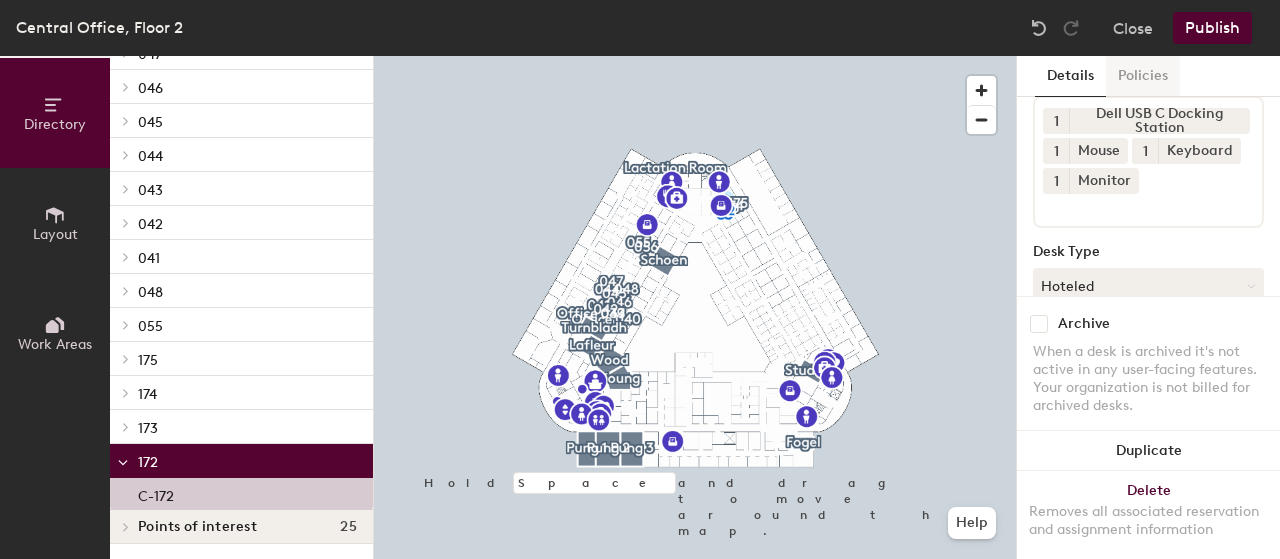 click on "Policies" 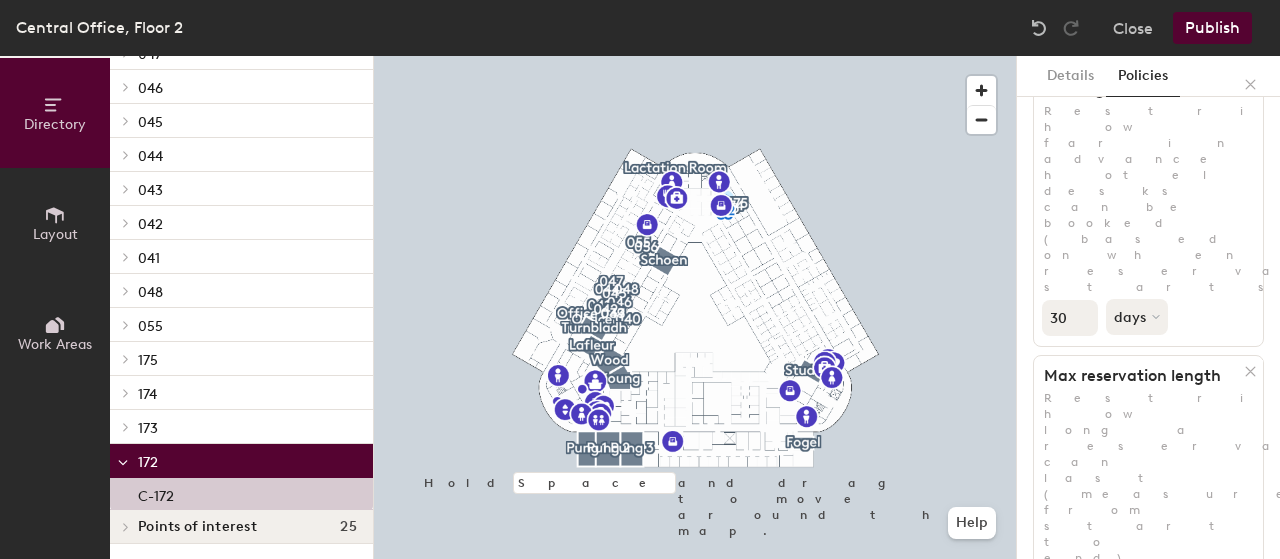 scroll, scrollTop: 0, scrollLeft: 0, axis: both 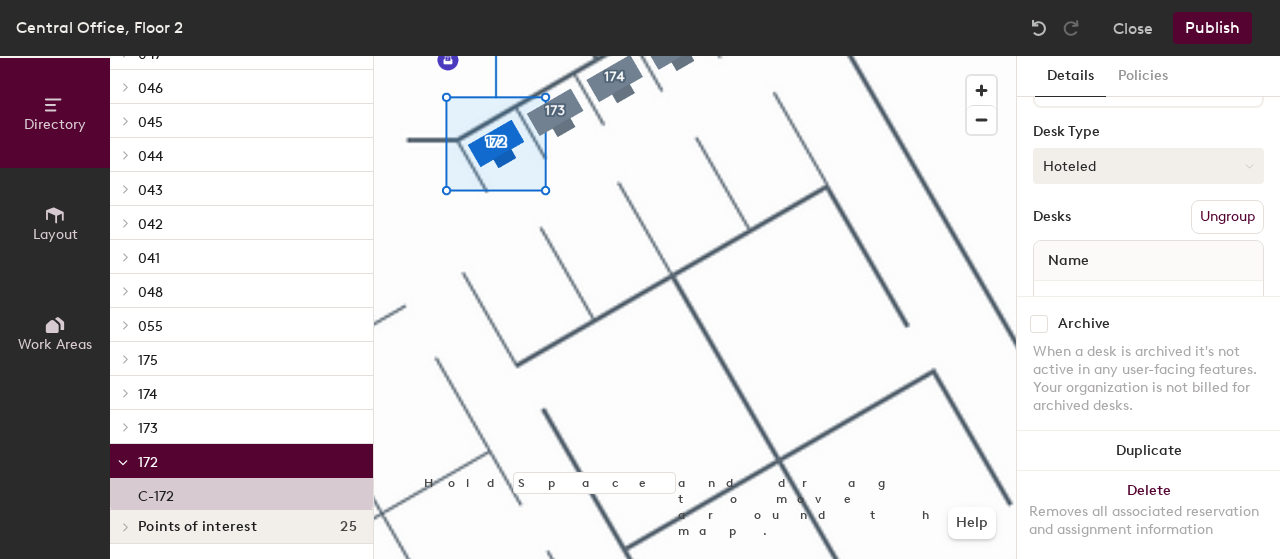 click on "Hoteled" 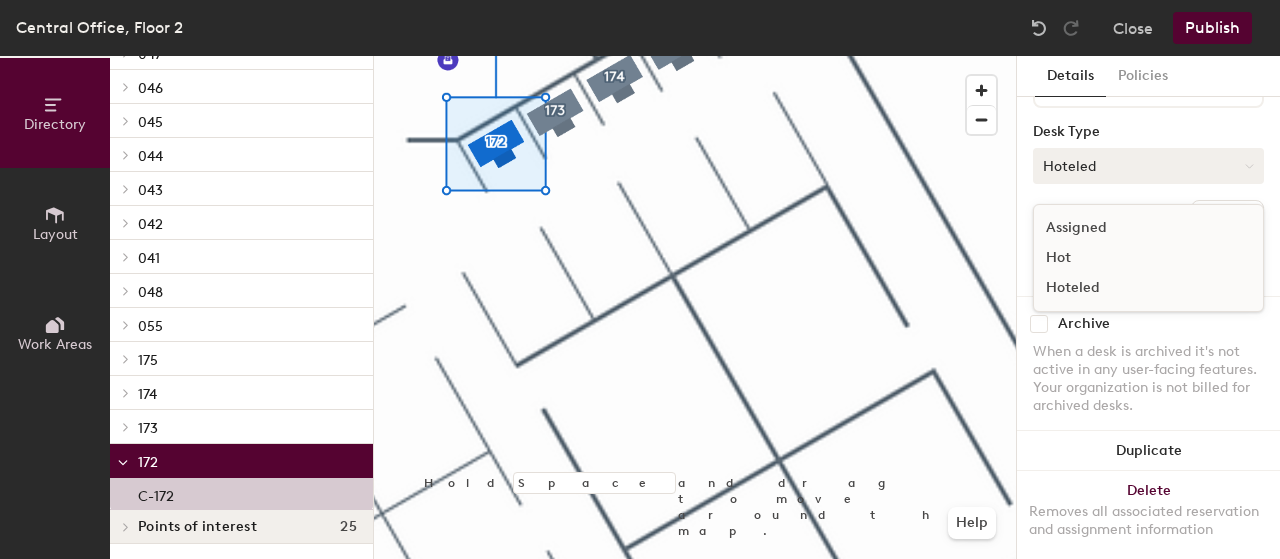 click on "Hoteled" 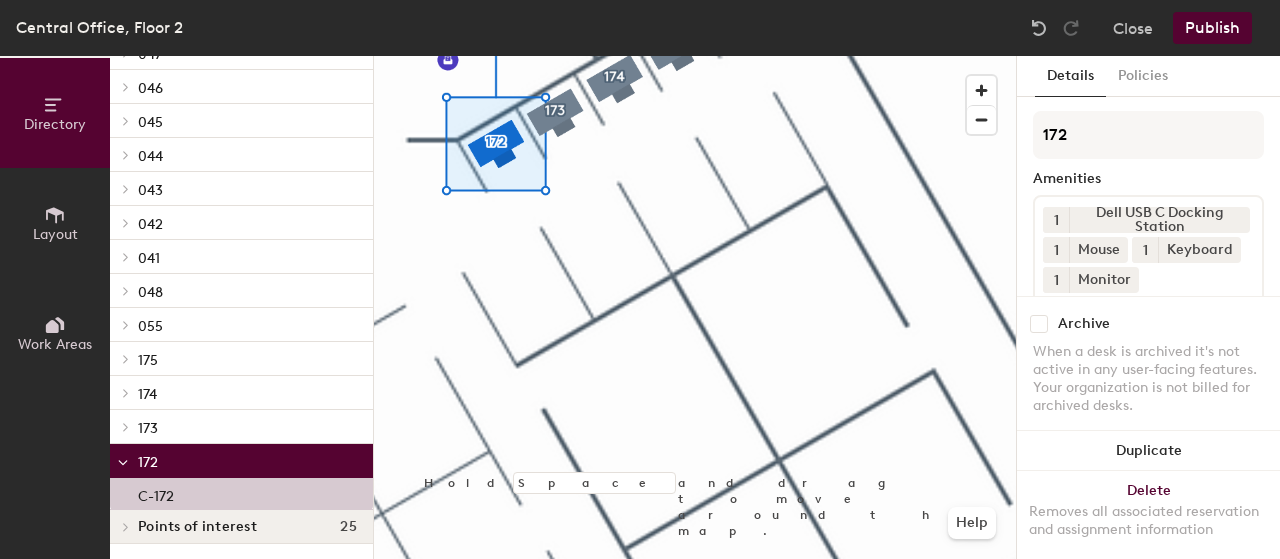 scroll, scrollTop: 0, scrollLeft: 0, axis: both 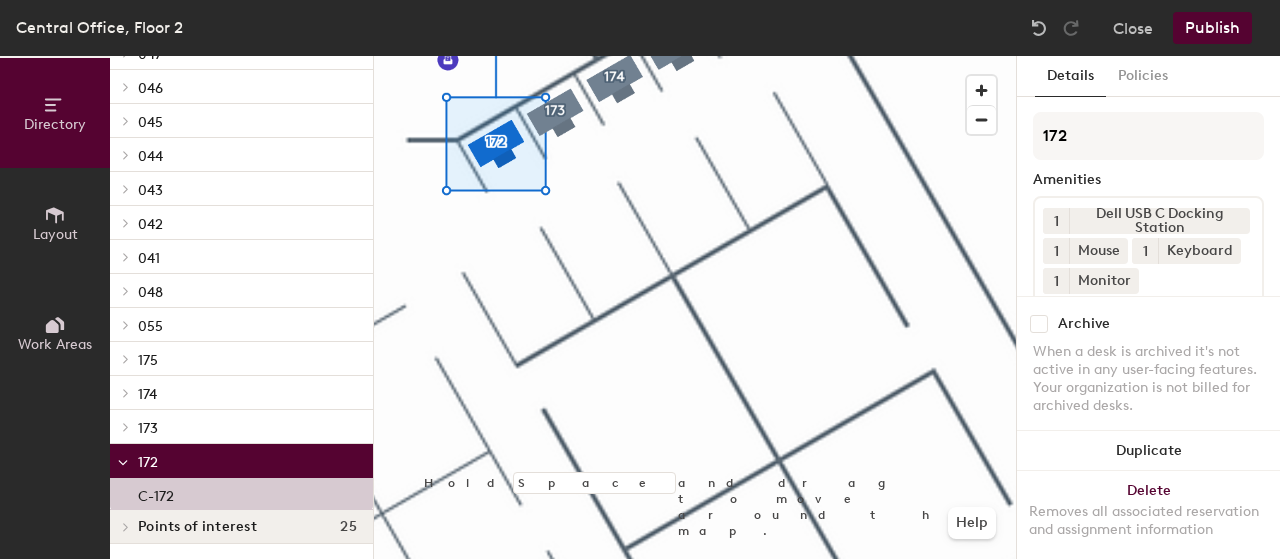 click on "Directory Layout Work Areas" 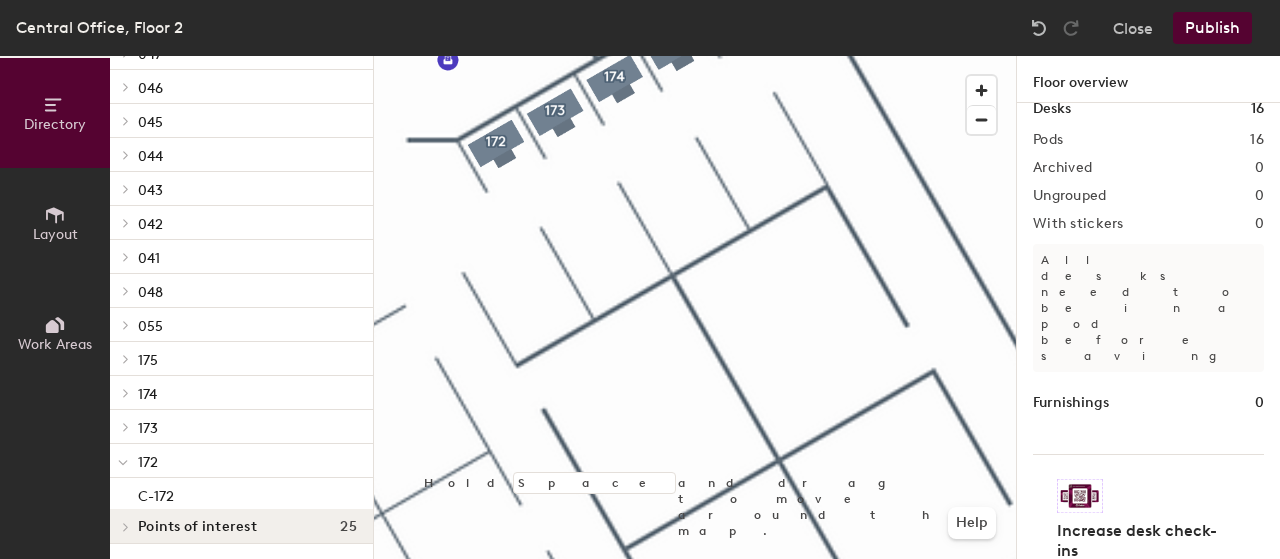 scroll, scrollTop: 112, scrollLeft: 0, axis: vertical 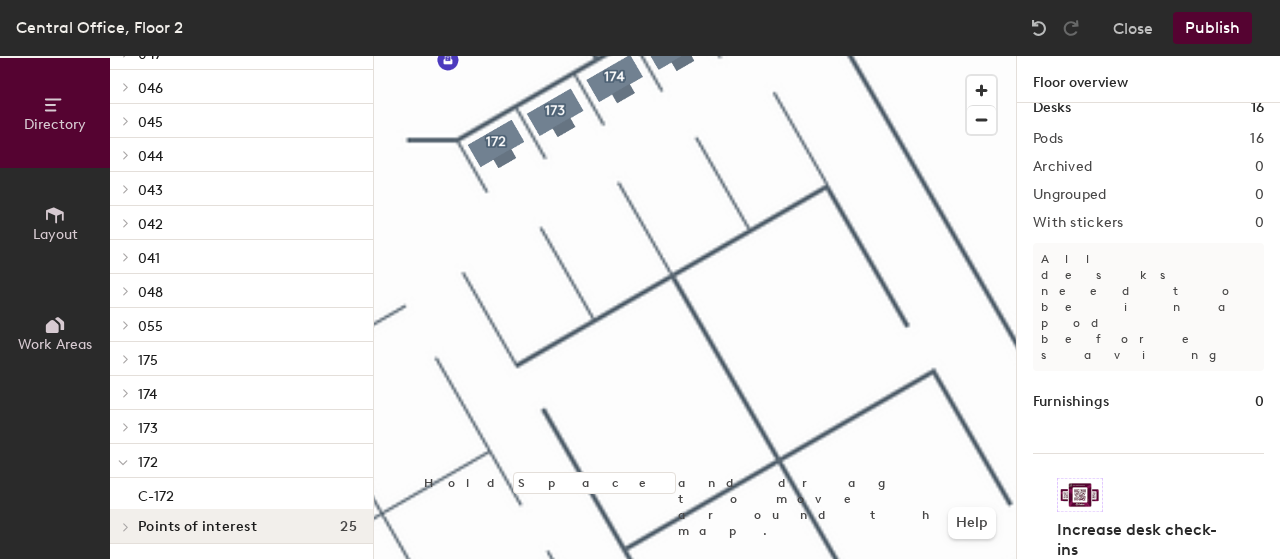 click on "Work Areas" 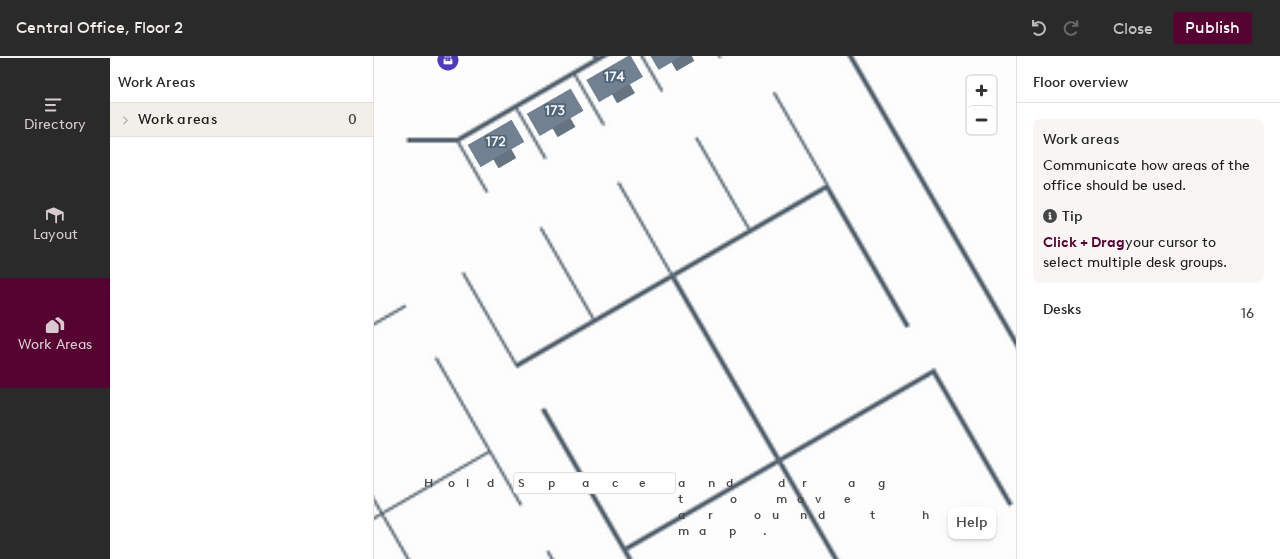scroll, scrollTop: 0, scrollLeft: 0, axis: both 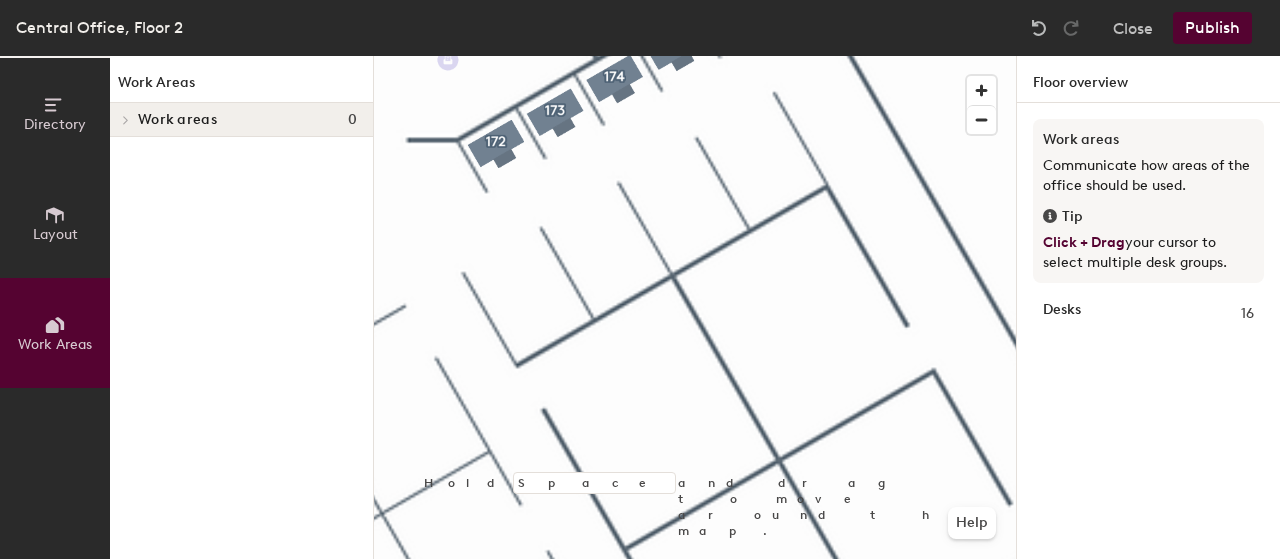 click on "Directory" 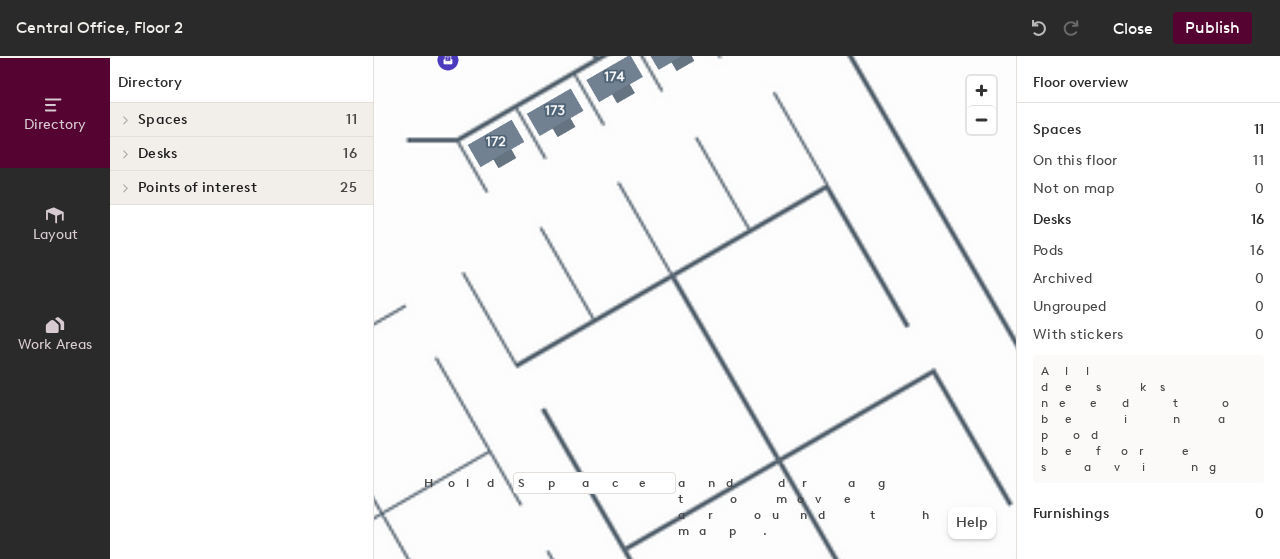 click on "Close" 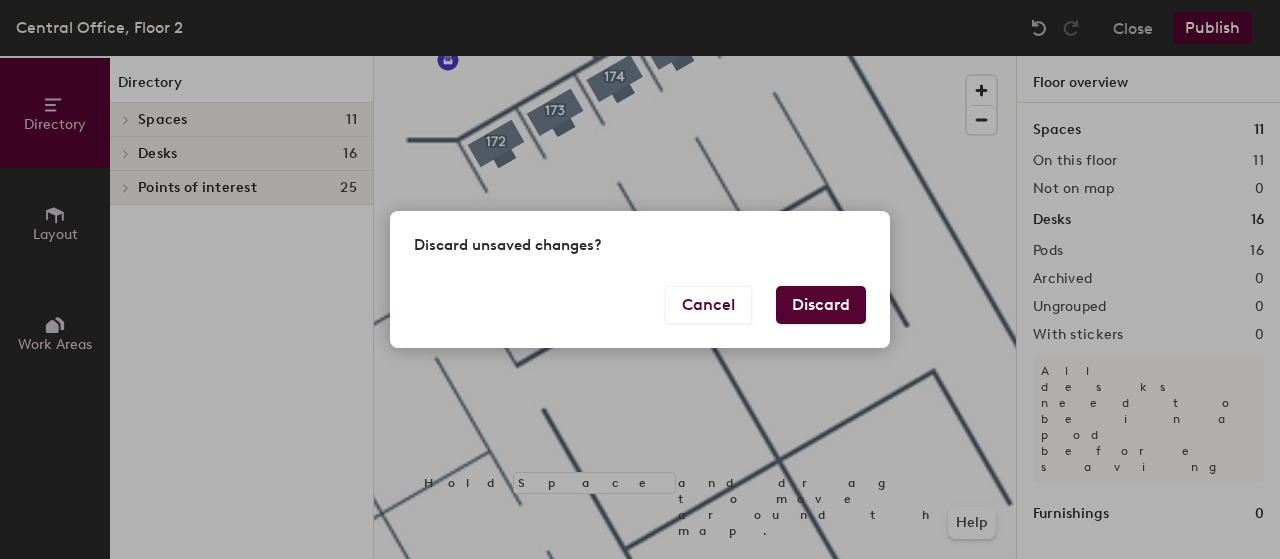 click on "Discard" at bounding box center (821, 305) 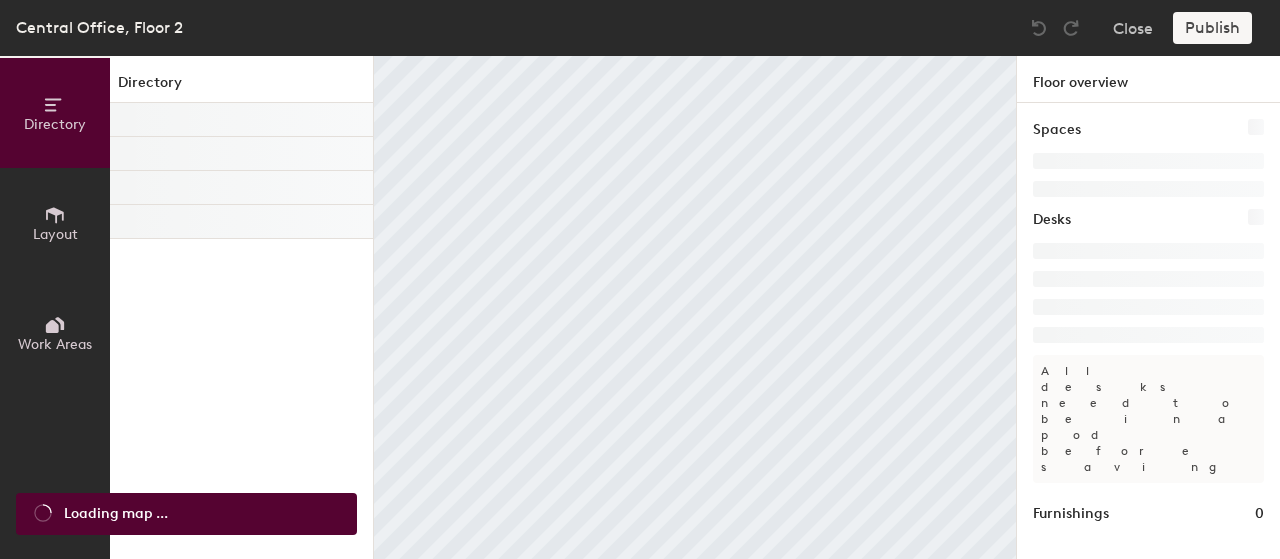scroll, scrollTop: 0, scrollLeft: 0, axis: both 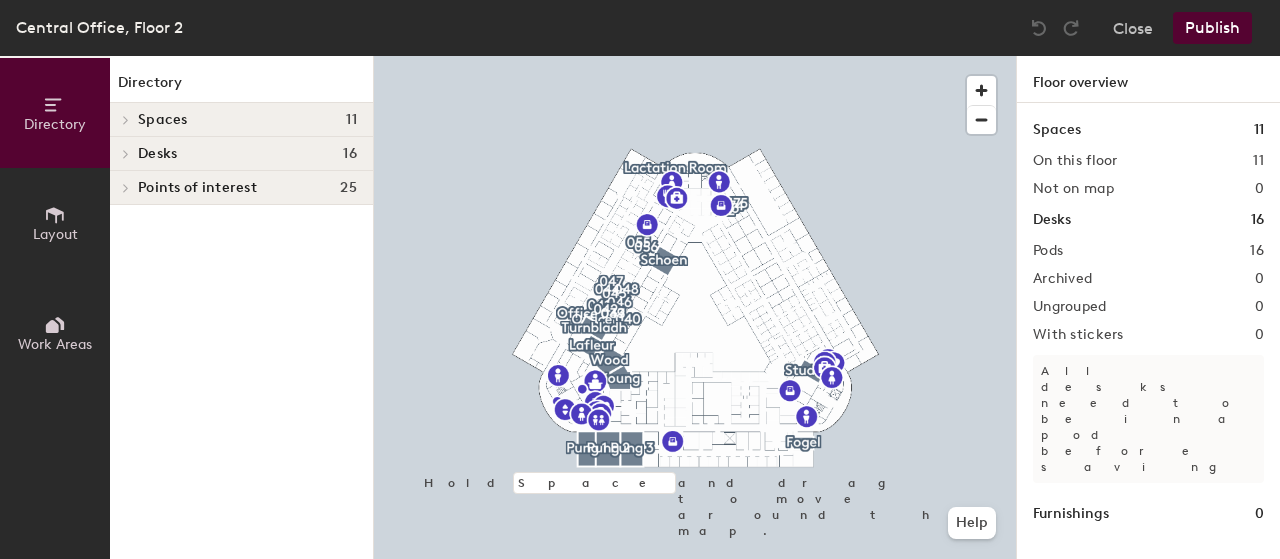 click 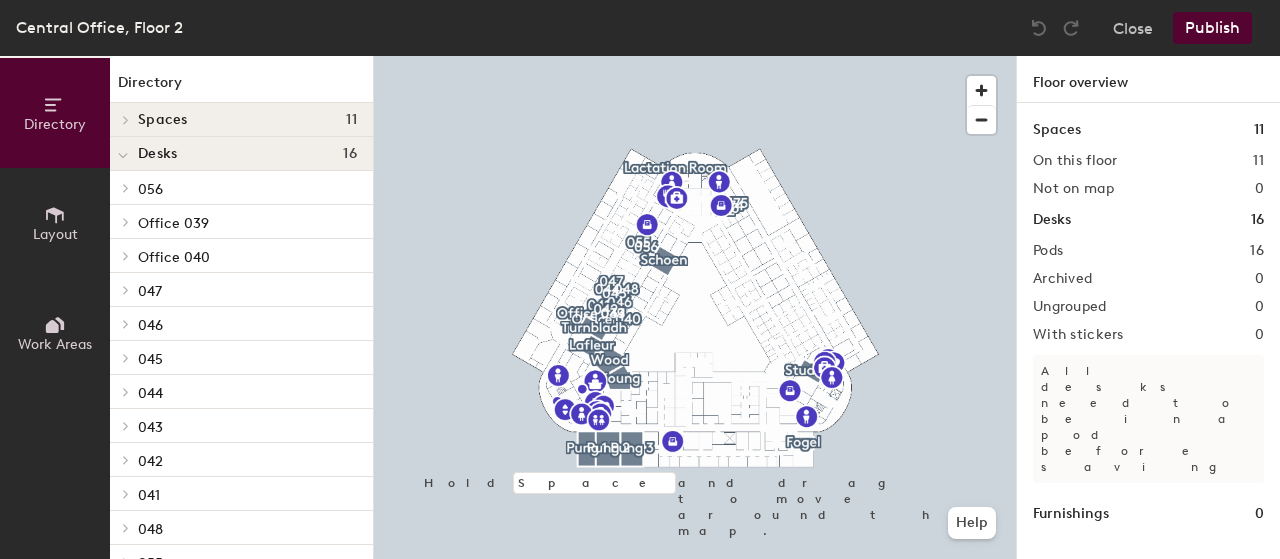 scroll, scrollTop: 205, scrollLeft: 0, axis: vertical 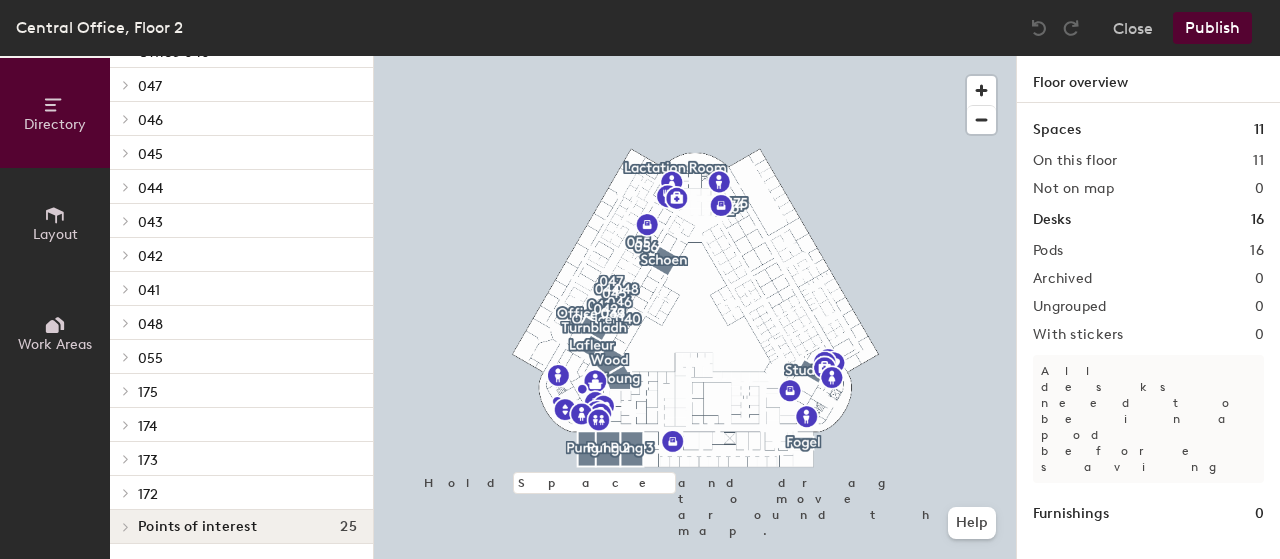 click 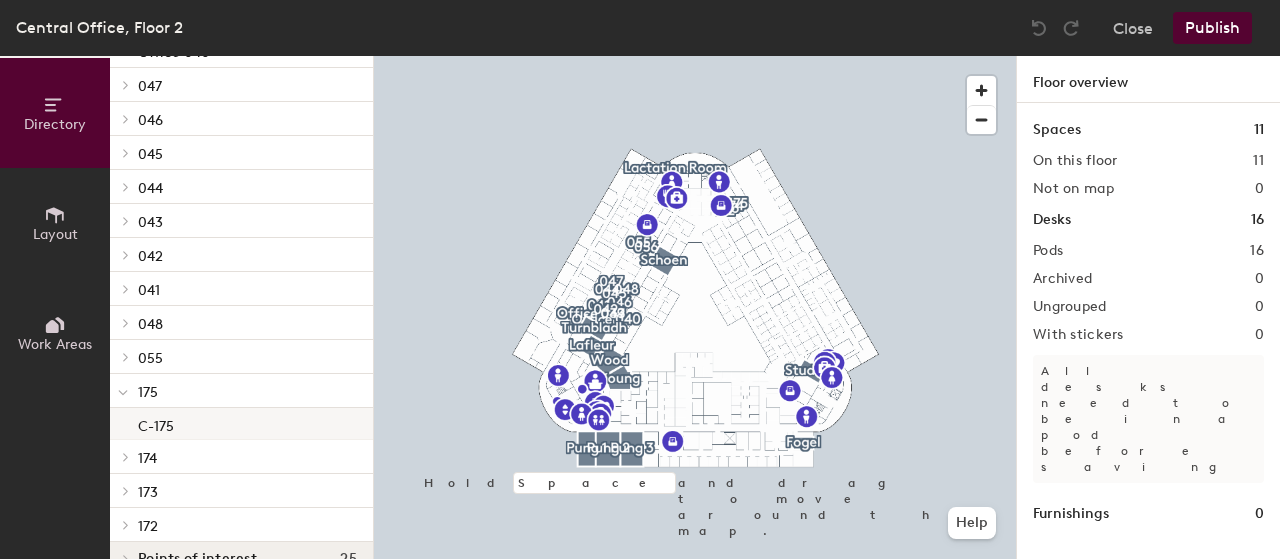 click on "C-175" 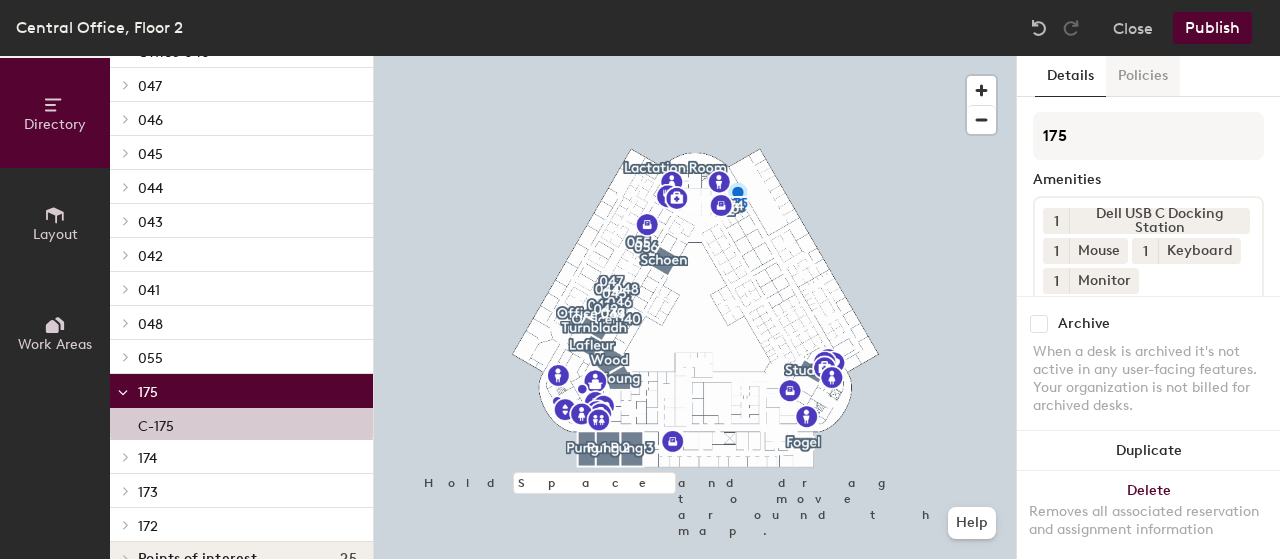 click on "Policies" 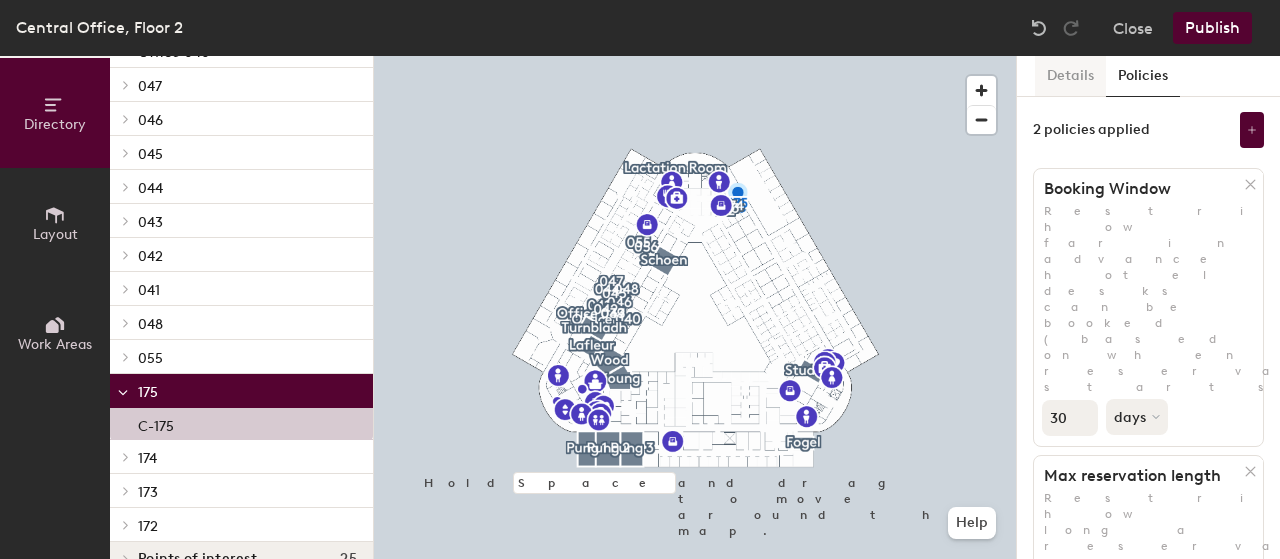 click on "Details" 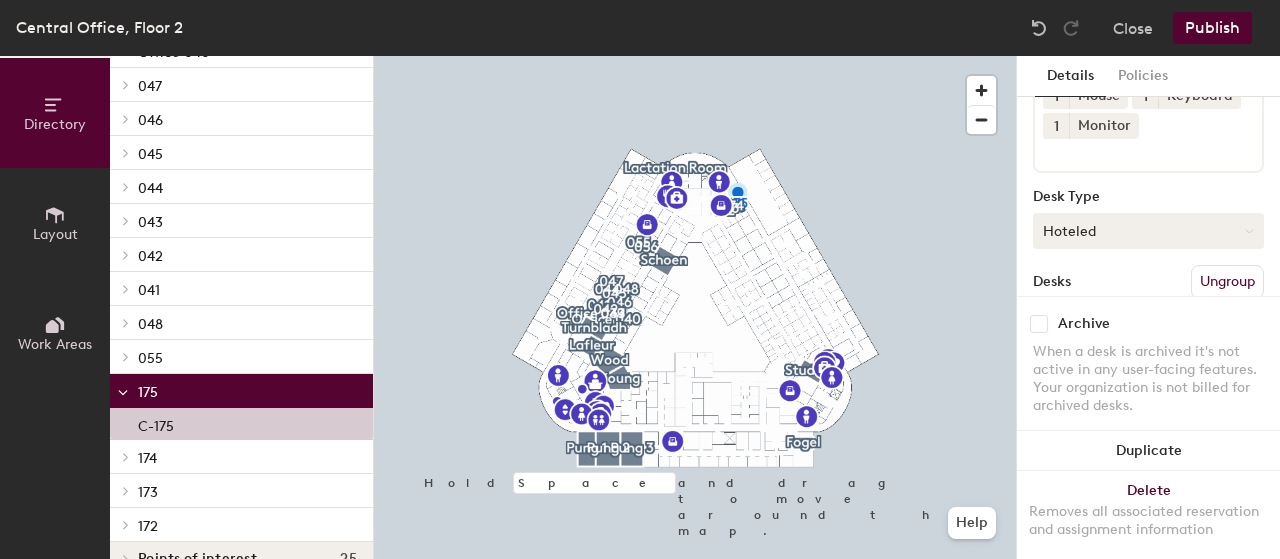 scroll, scrollTop: 200, scrollLeft: 0, axis: vertical 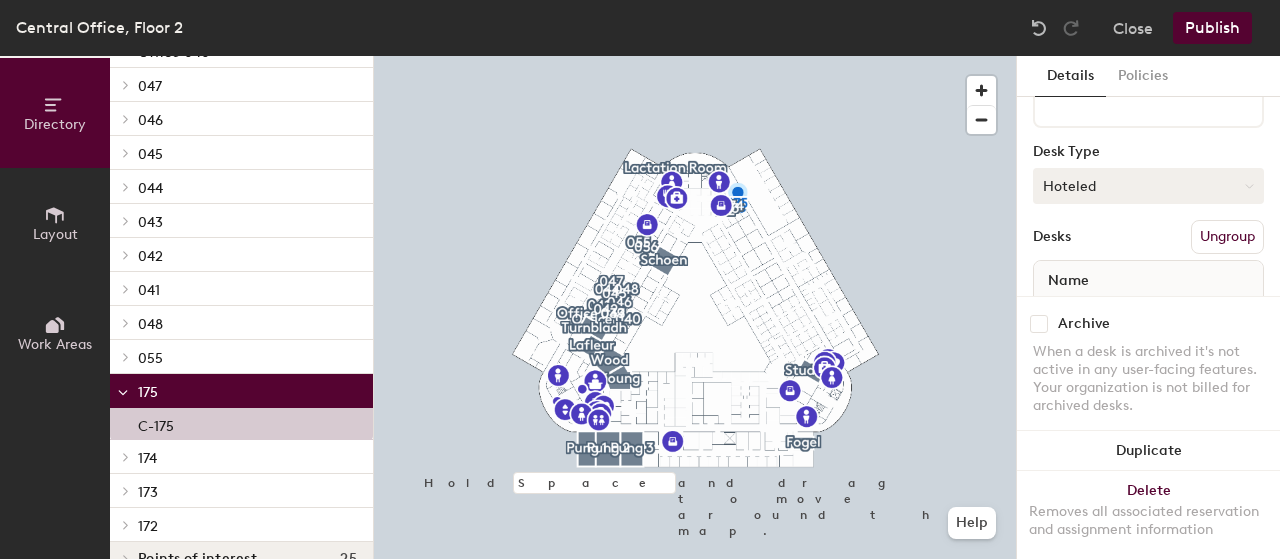 click on "Hoteled" 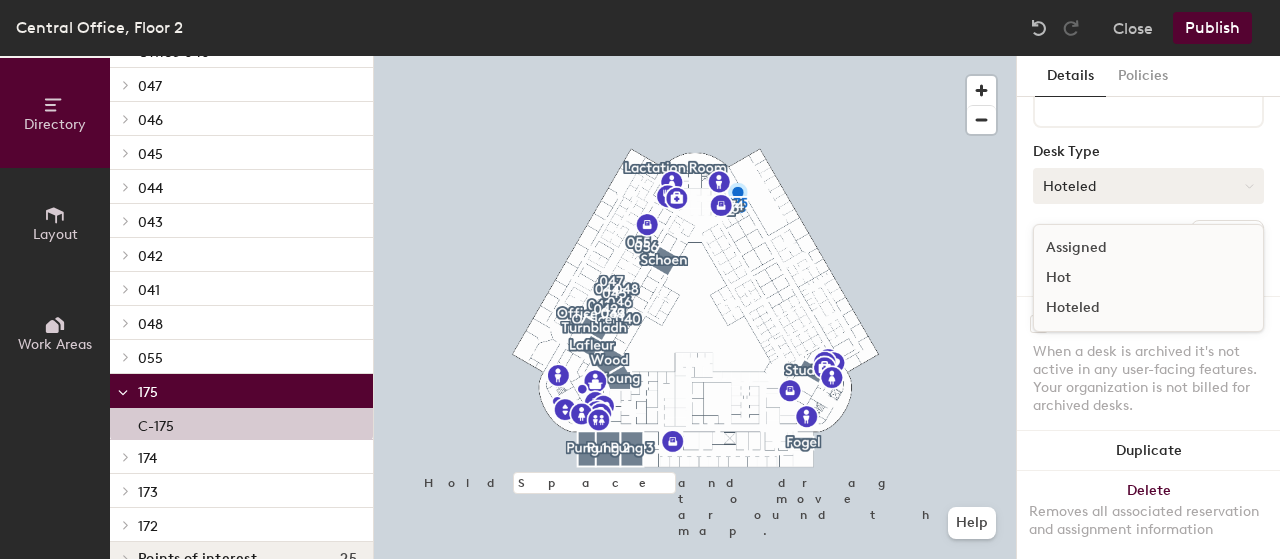 click on "Hoteled" 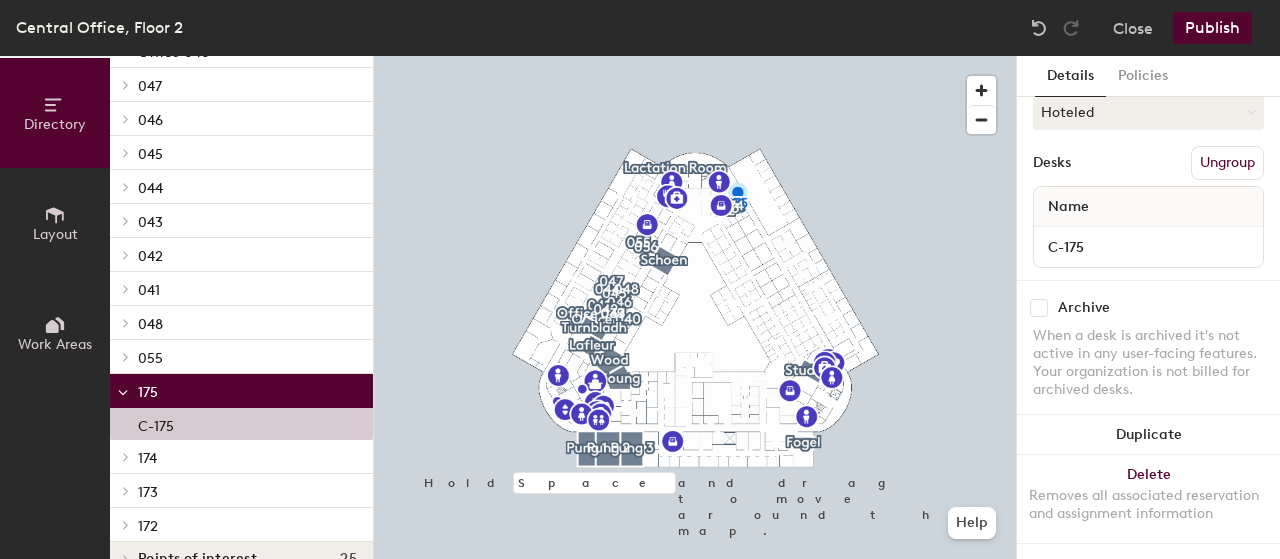 scroll, scrollTop: 320, scrollLeft: 0, axis: vertical 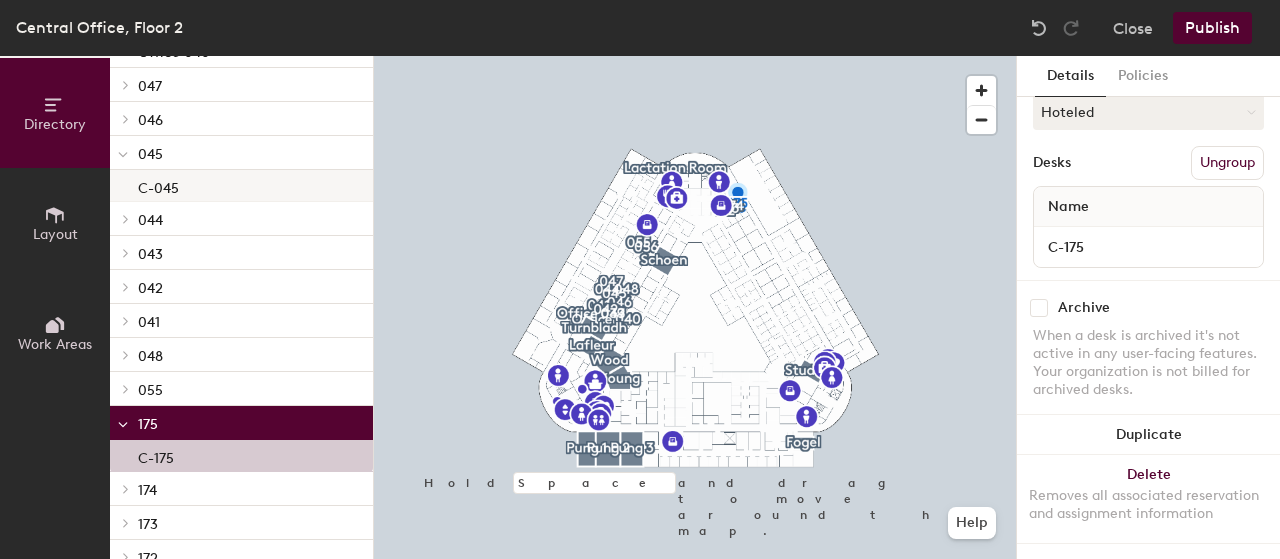 click on "C-045" 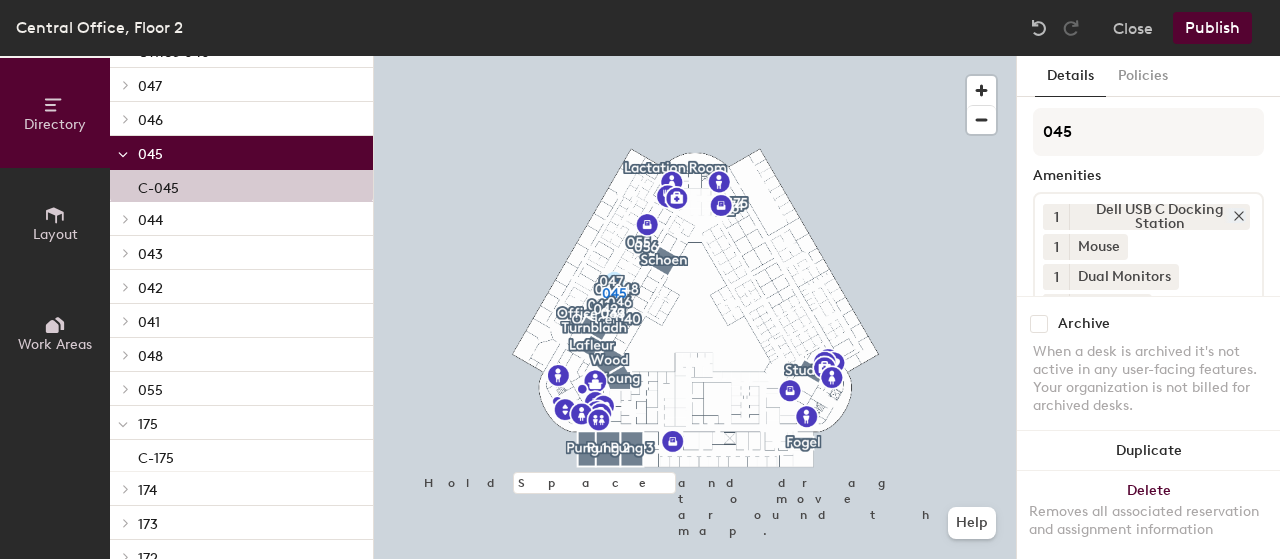 scroll, scrollTop: 0, scrollLeft: 0, axis: both 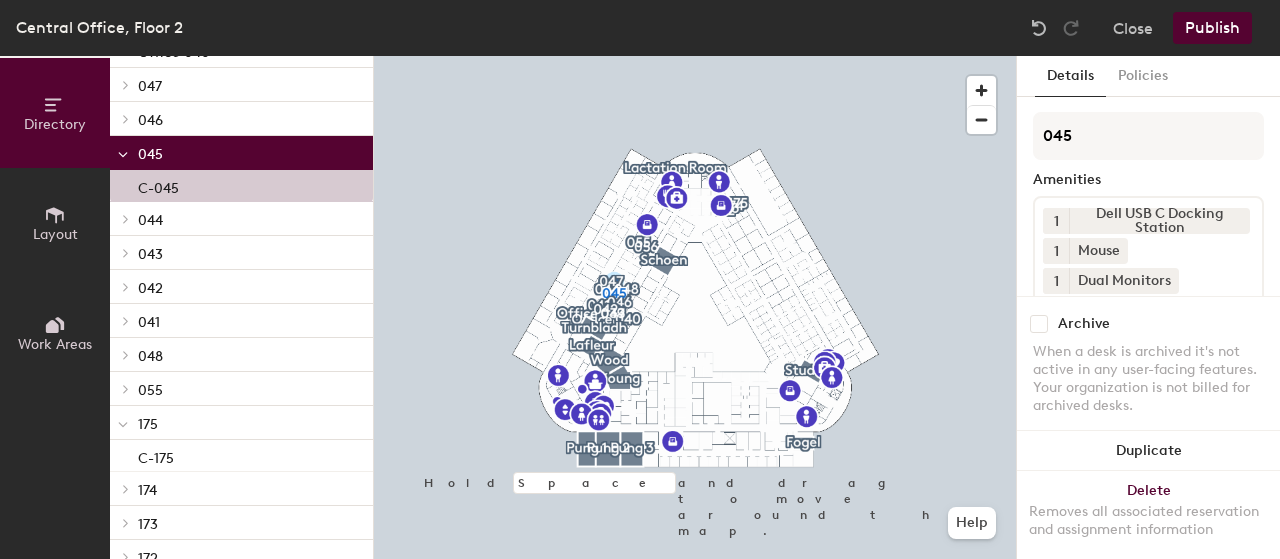 click on "Directory" 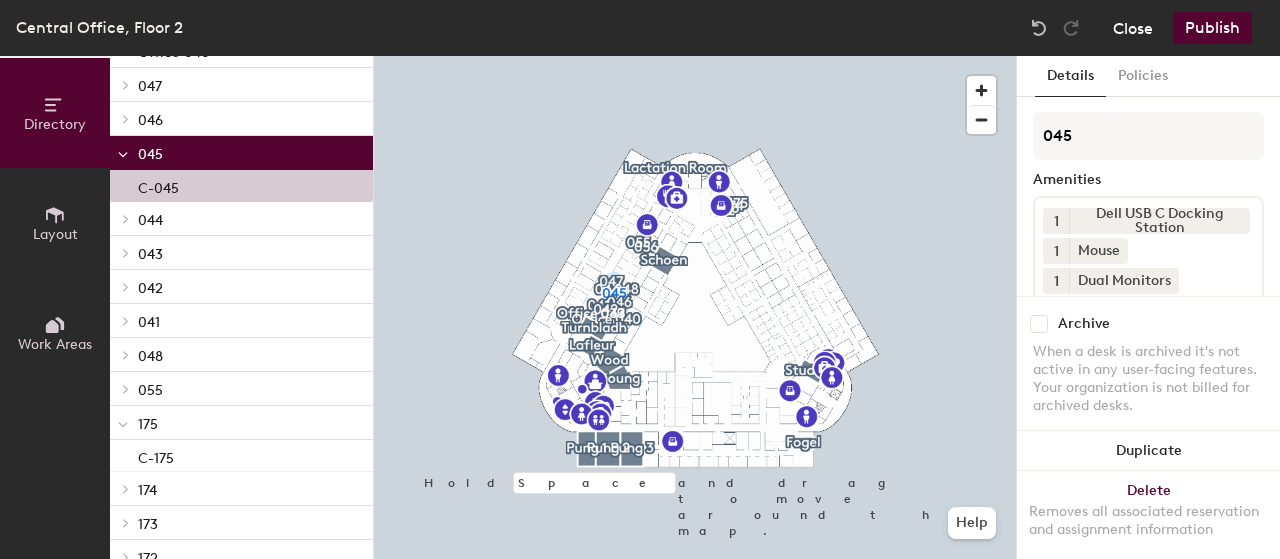 click on "Close" 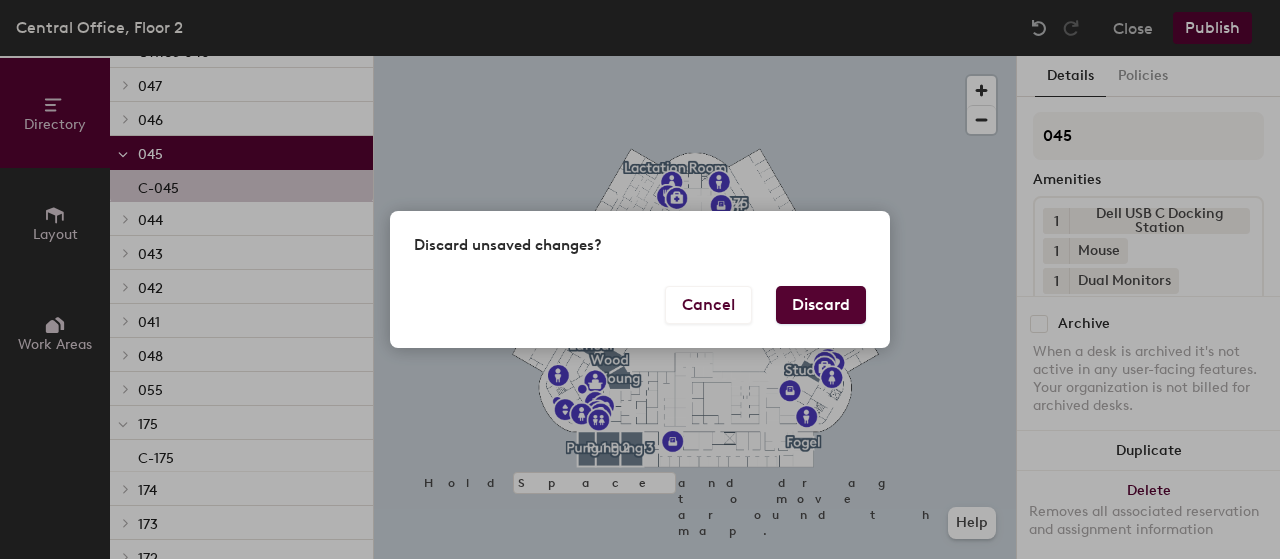 click on "Discard" at bounding box center (821, 305) 